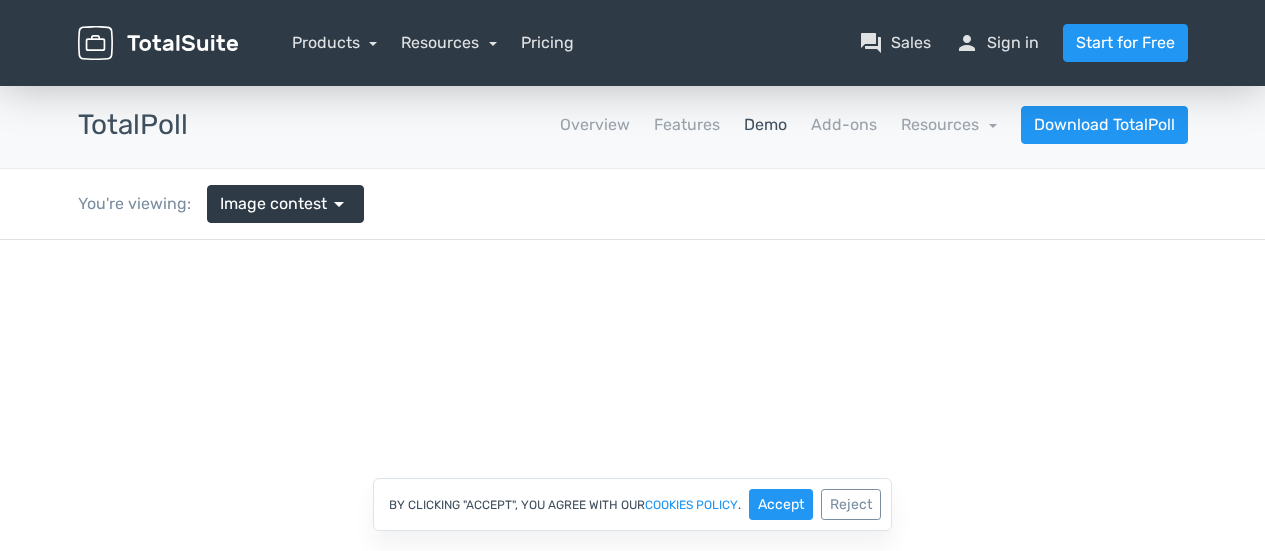 scroll, scrollTop: 0, scrollLeft: 0, axis: both 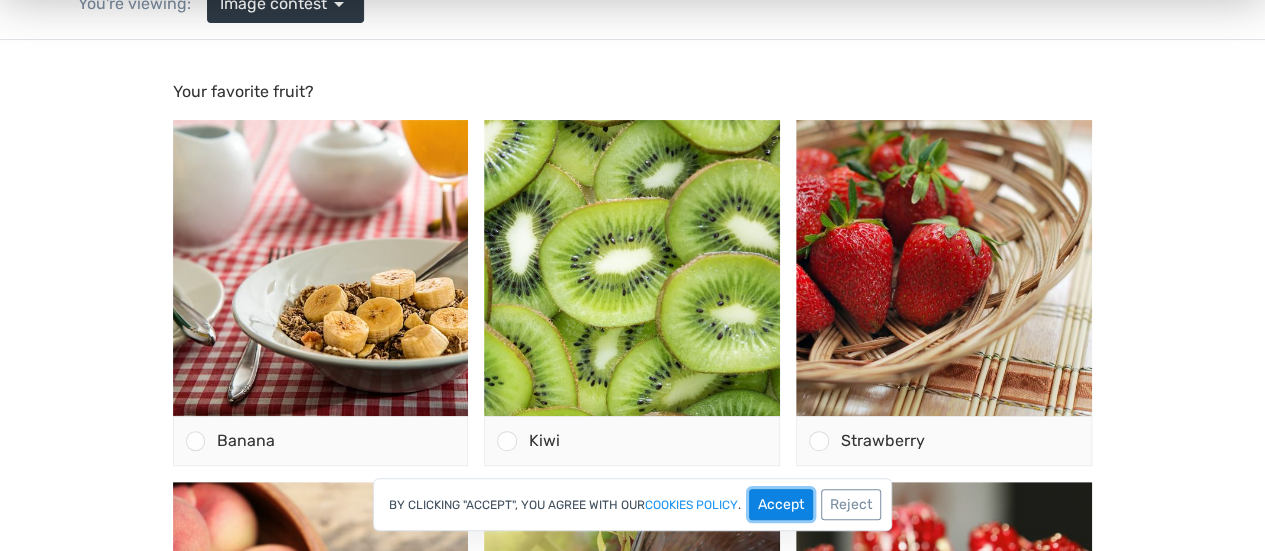 click on "Accept" at bounding box center (781, 504) 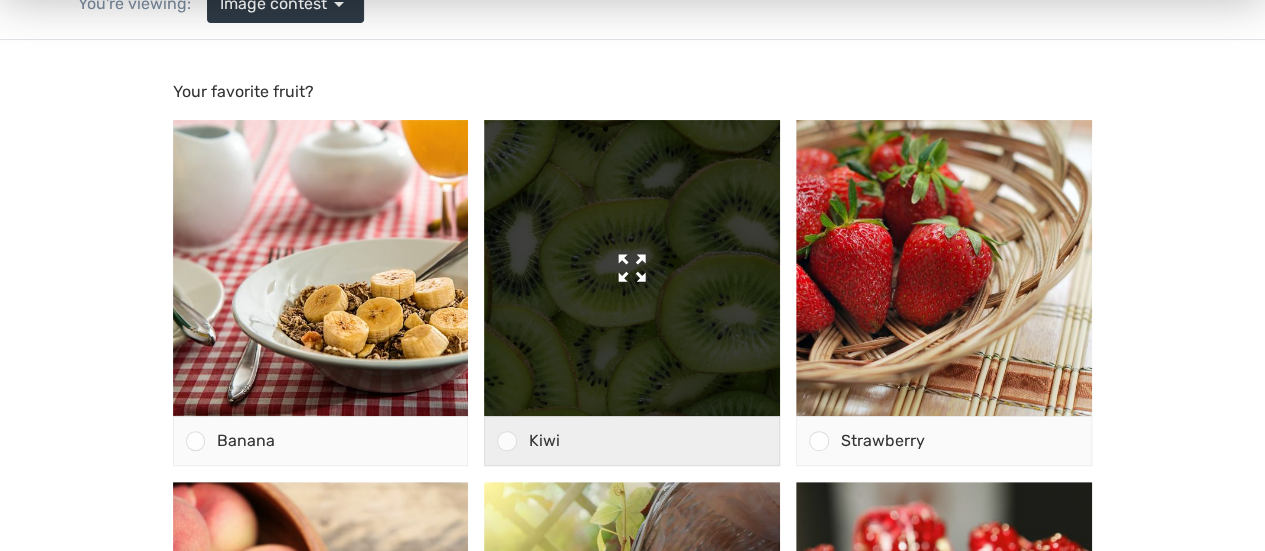 click at bounding box center (632, 268) 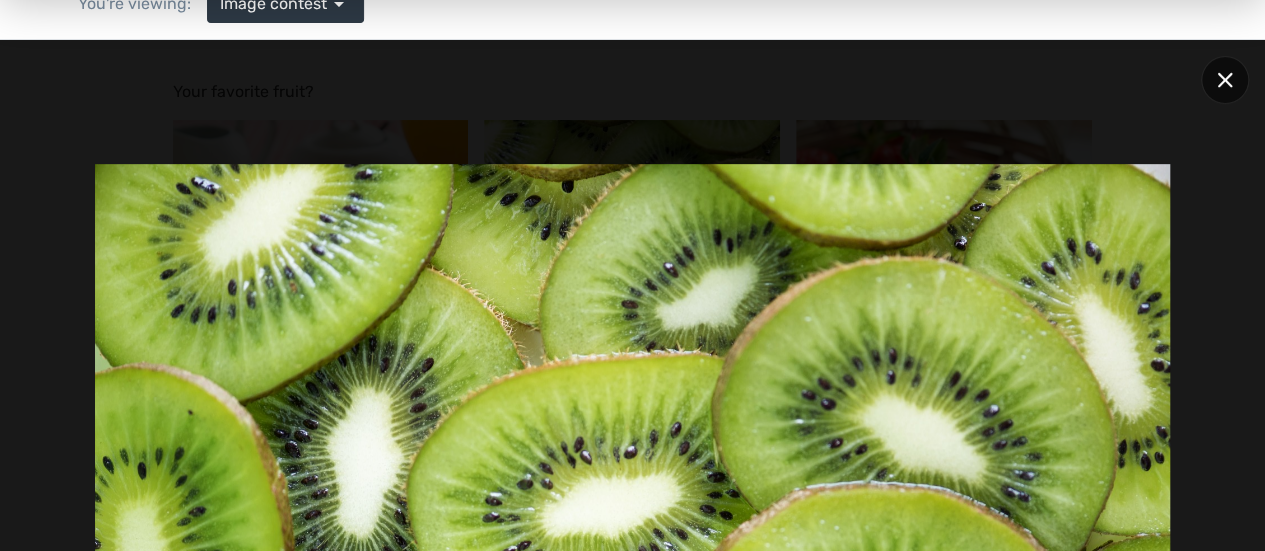 click at bounding box center (1225, 80) 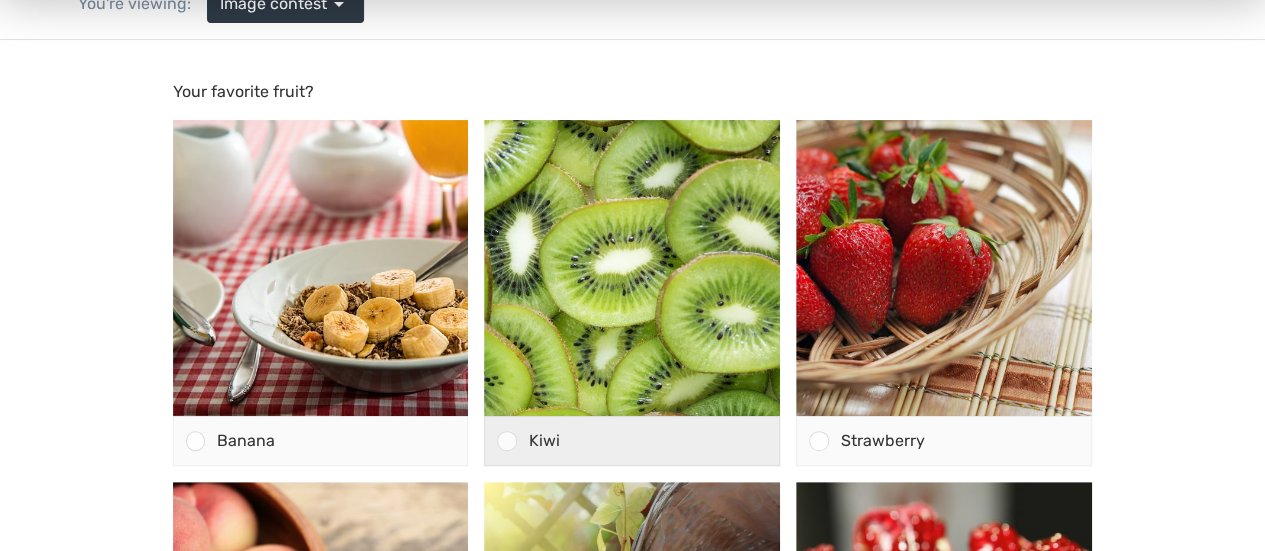 click on "Kiwi" at bounding box center (544, 440) 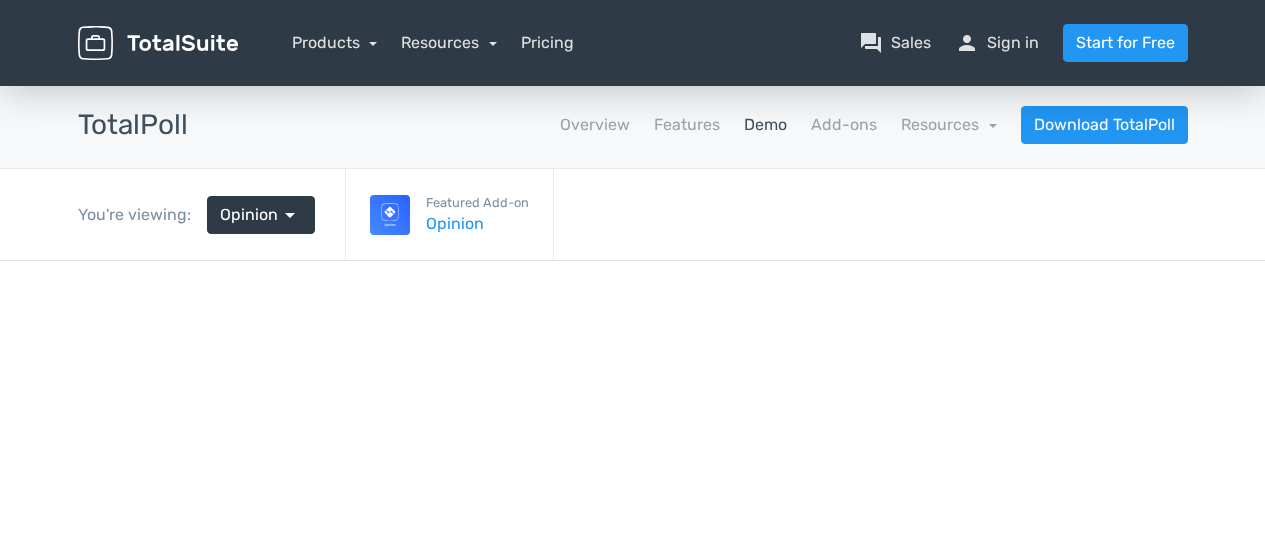 scroll, scrollTop: 0, scrollLeft: 0, axis: both 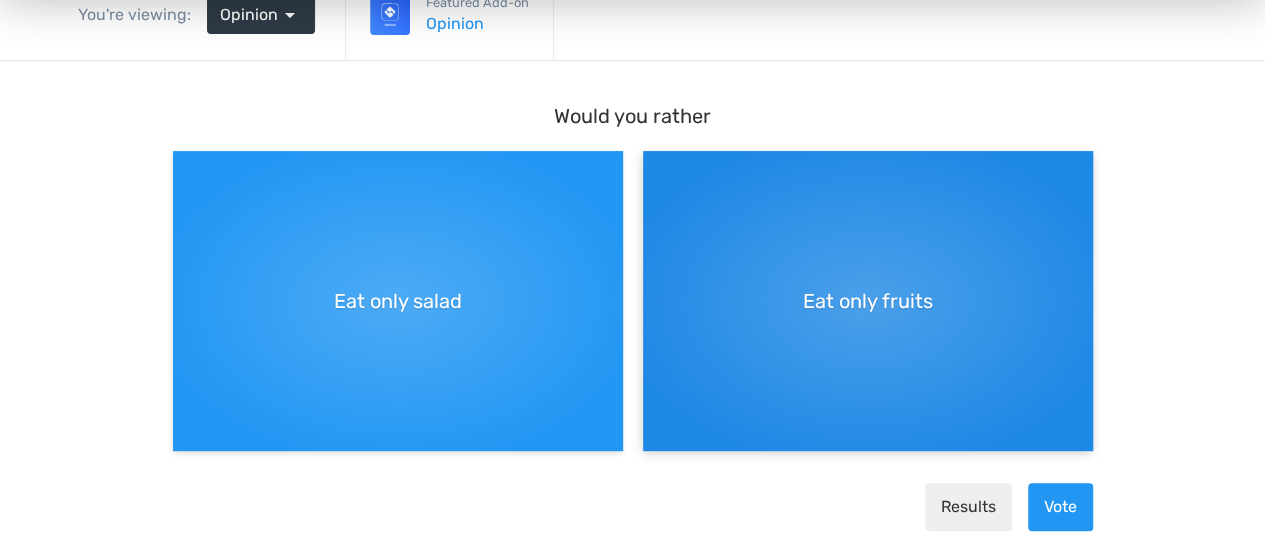 click on "Eat only fruits" at bounding box center (868, 301) 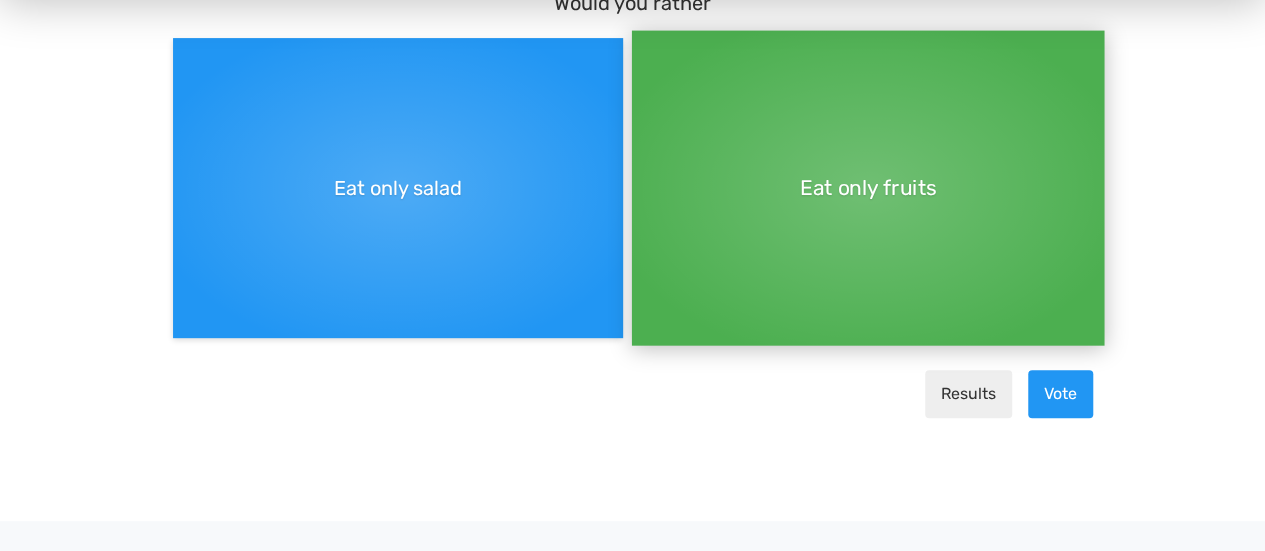 scroll, scrollTop: 266, scrollLeft: 0, axis: vertical 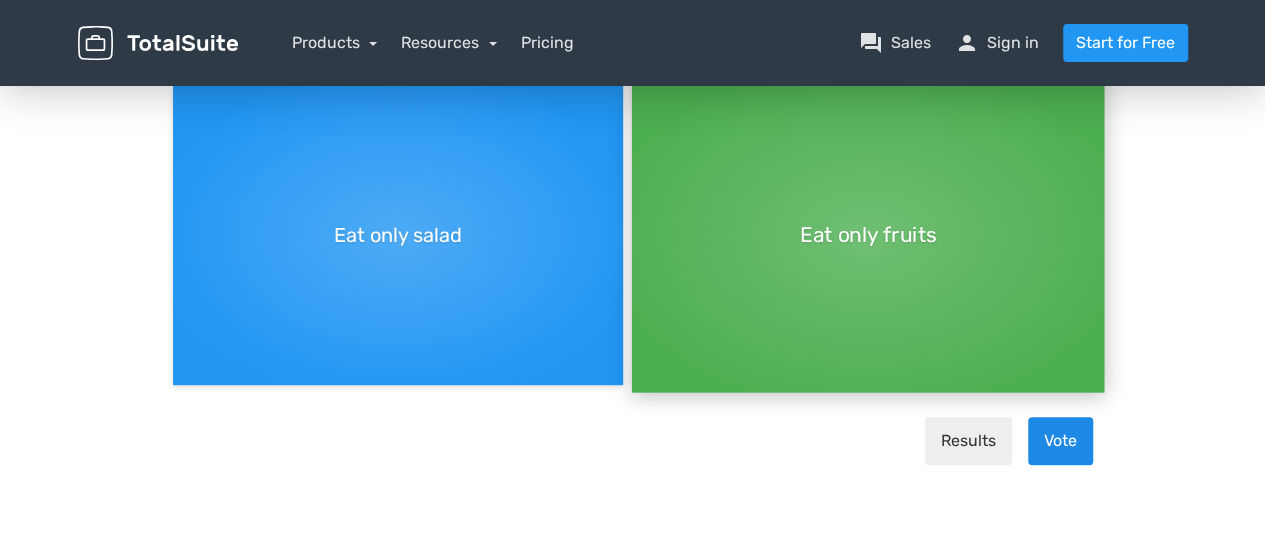 click on "Vote" at bounding box center [1060, 442] 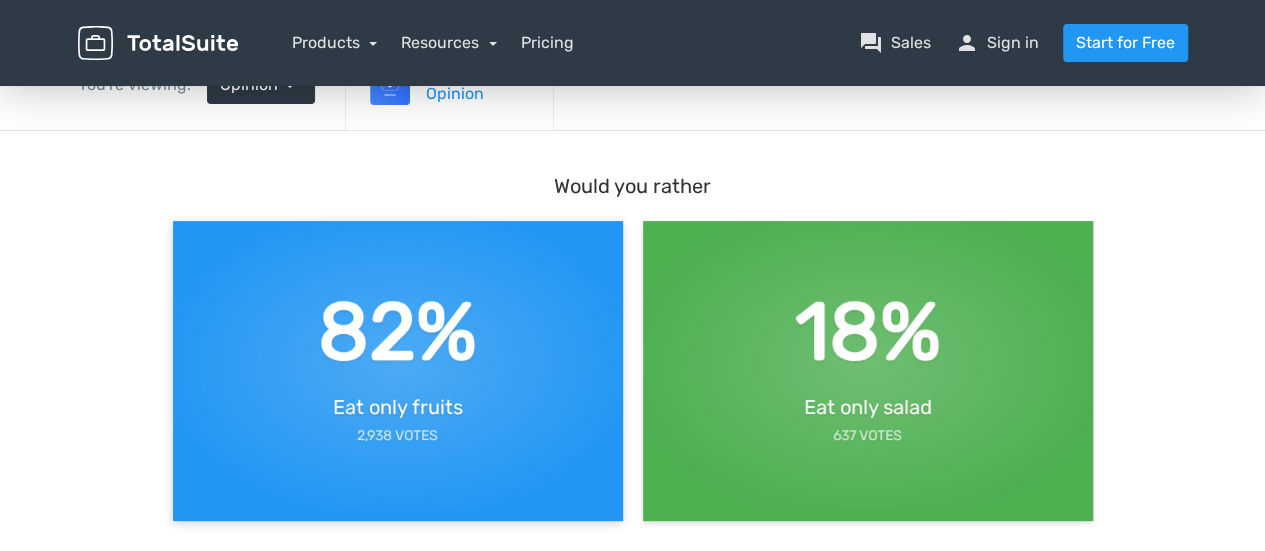 scroll, scrollTop: 133, scrollLeft: 0, axis: vertical 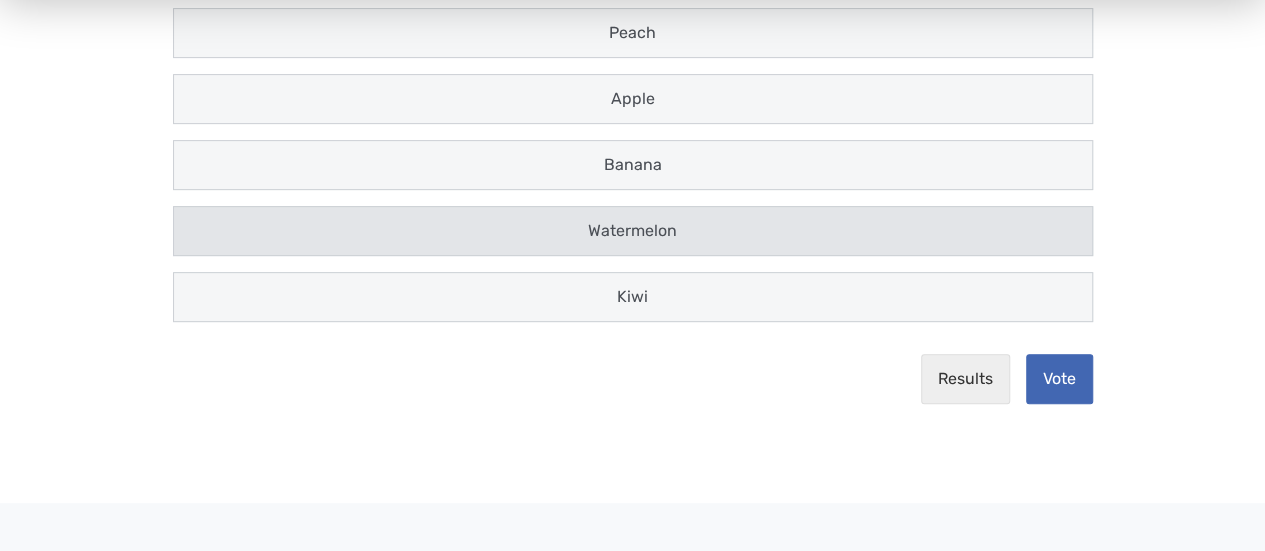 click on "Watermelon" at bounding box center [633, 232] 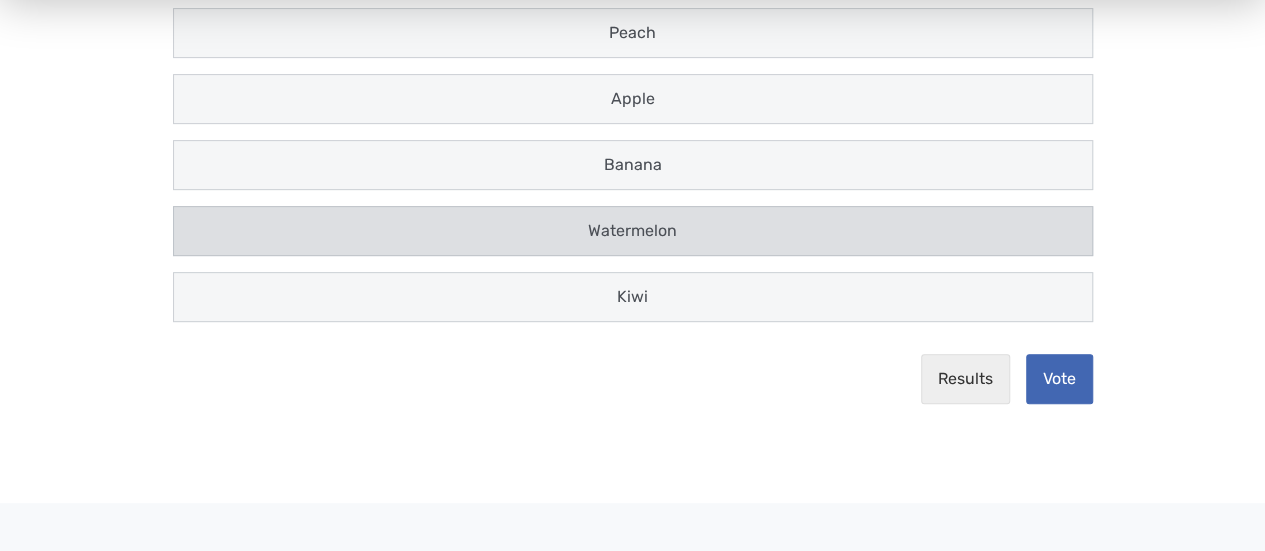 scroll, scrollTop: 13, scrollLeft: 0, axis: vertical 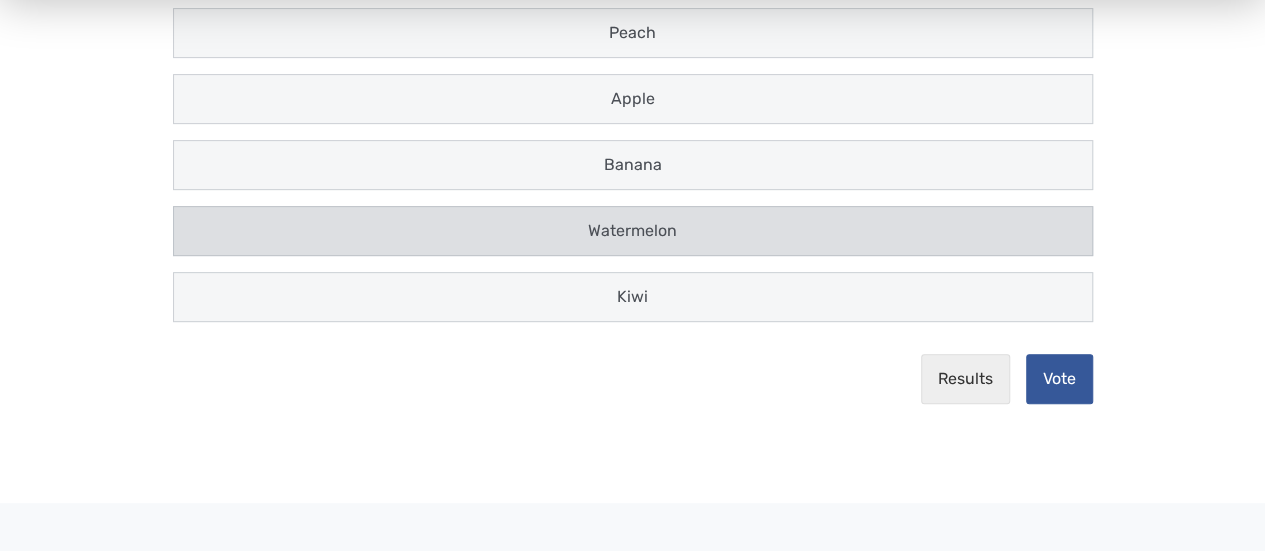 click on "Vote" at bounding box center [1059, 380] 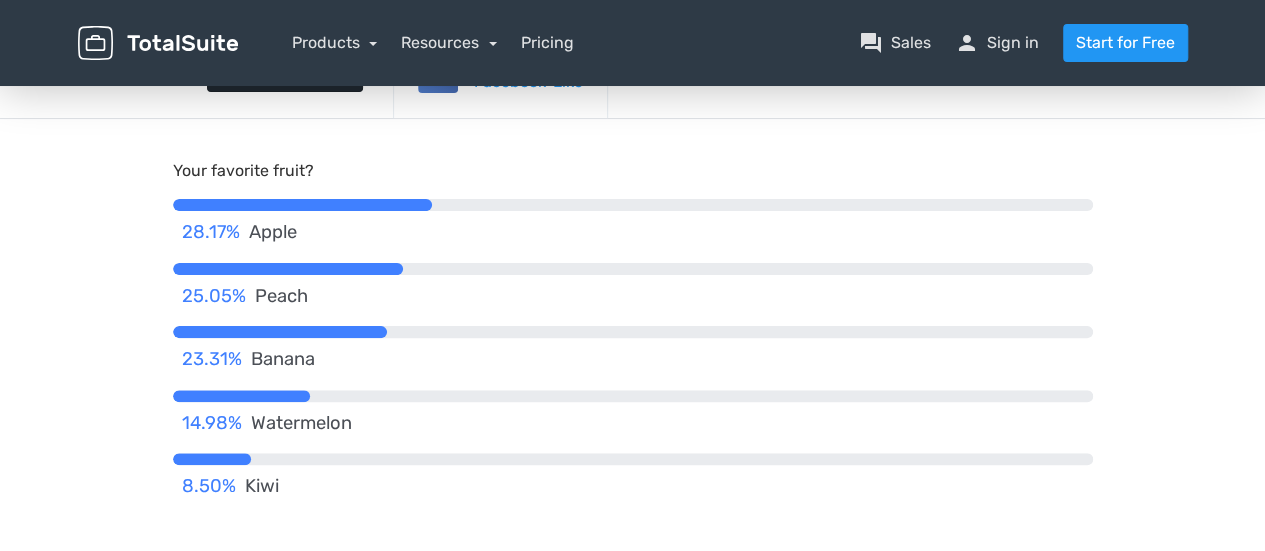 scroll, scrollTop: 66, scrollLeft: 0, axis: vertical 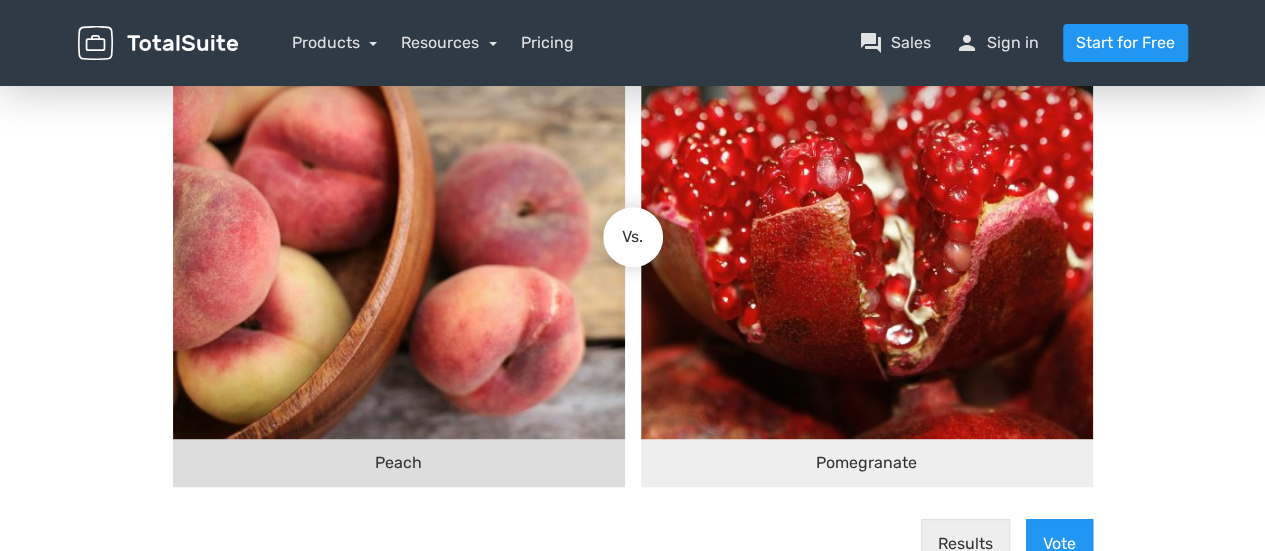 click at bounding box center [399, 214] 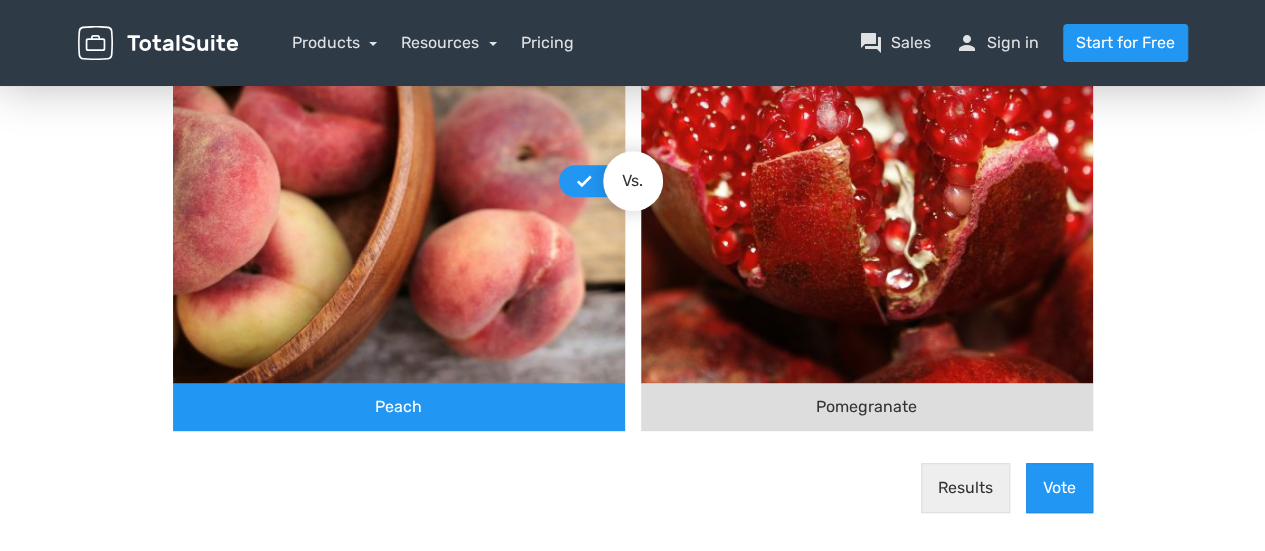 scroll, scrollTop: 487, scrollLeft: 0, axis: vertical 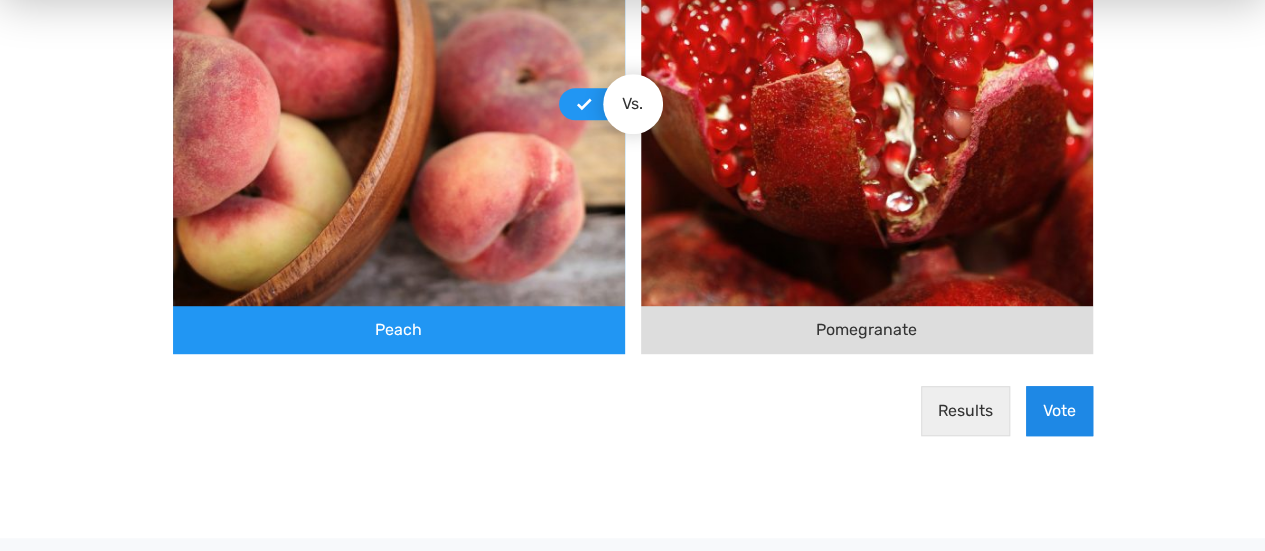 click on "Vote" at bounding box center (1059, 412) 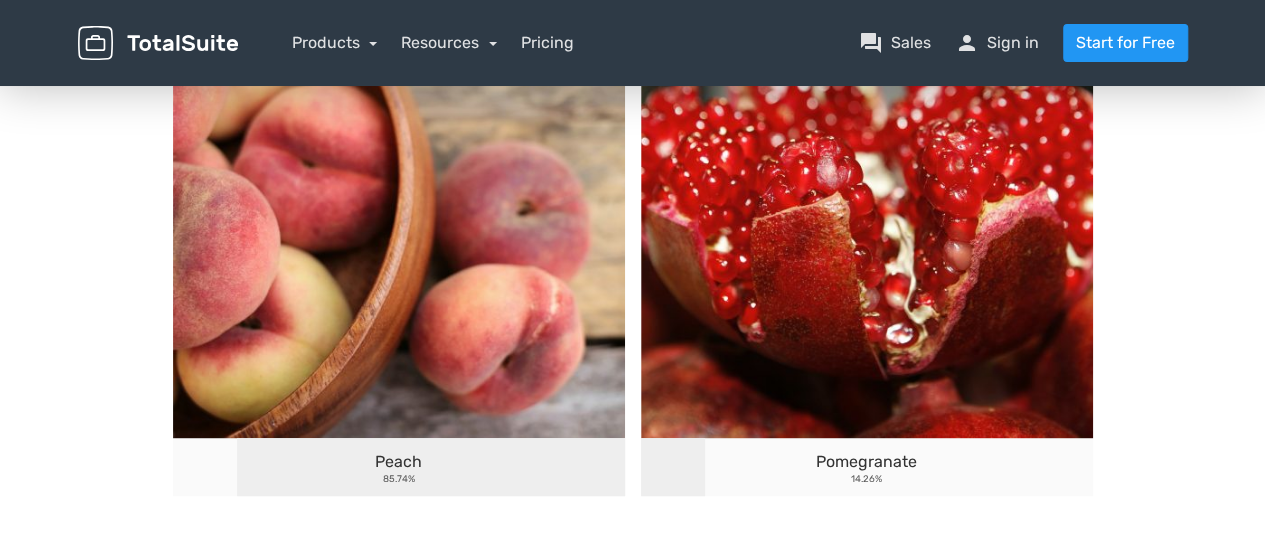 scroll, scrollTop: 354, scrollLeft: 0, axis: vertical 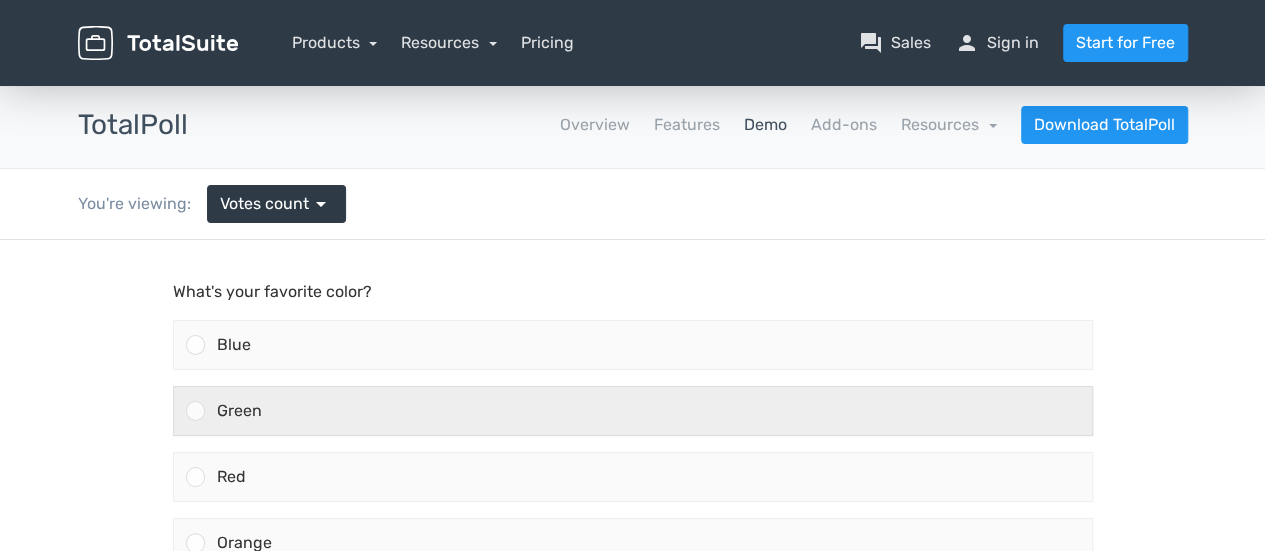 click on "Green" at bounding box center [633, 411] 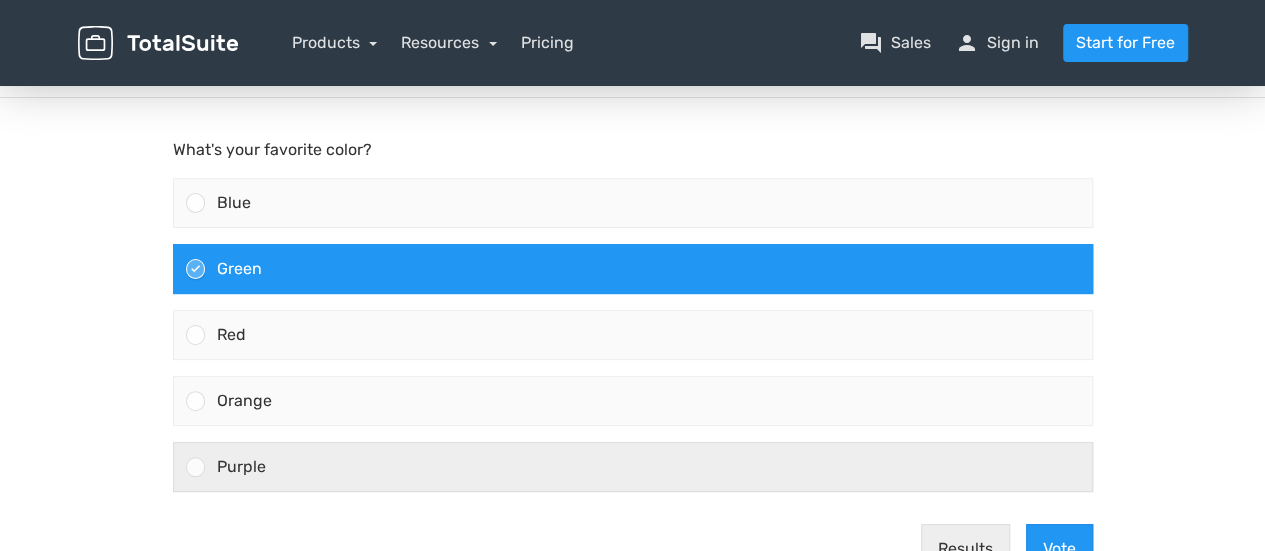scroll, scrollTop: 200, scrollLeft: 0, axis: vertical 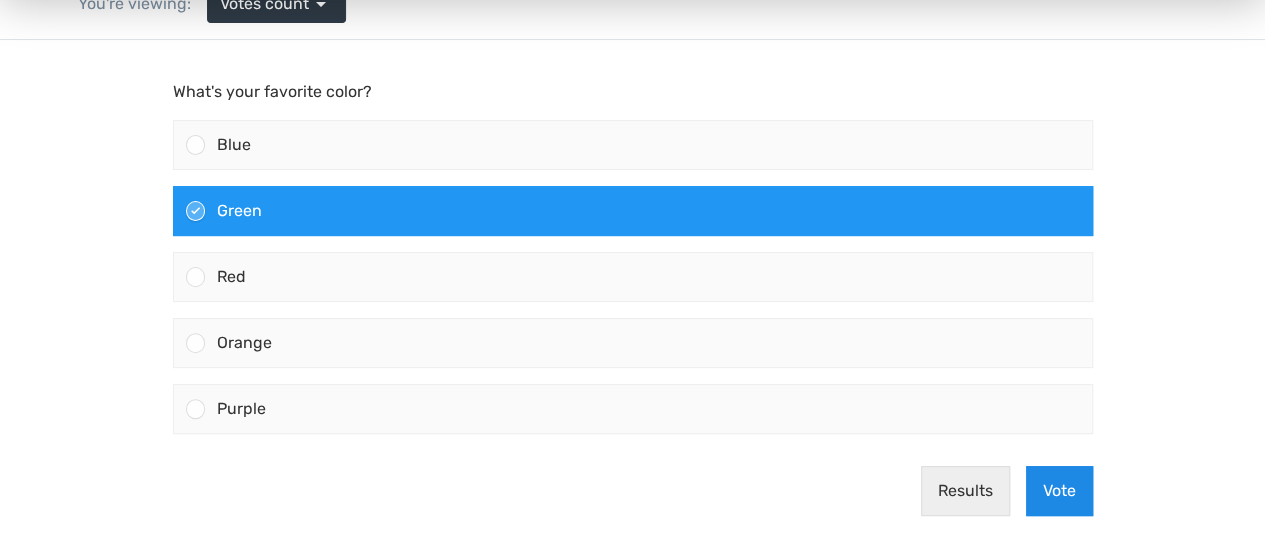 click on "Vote" at bounding box center [1059, 491] 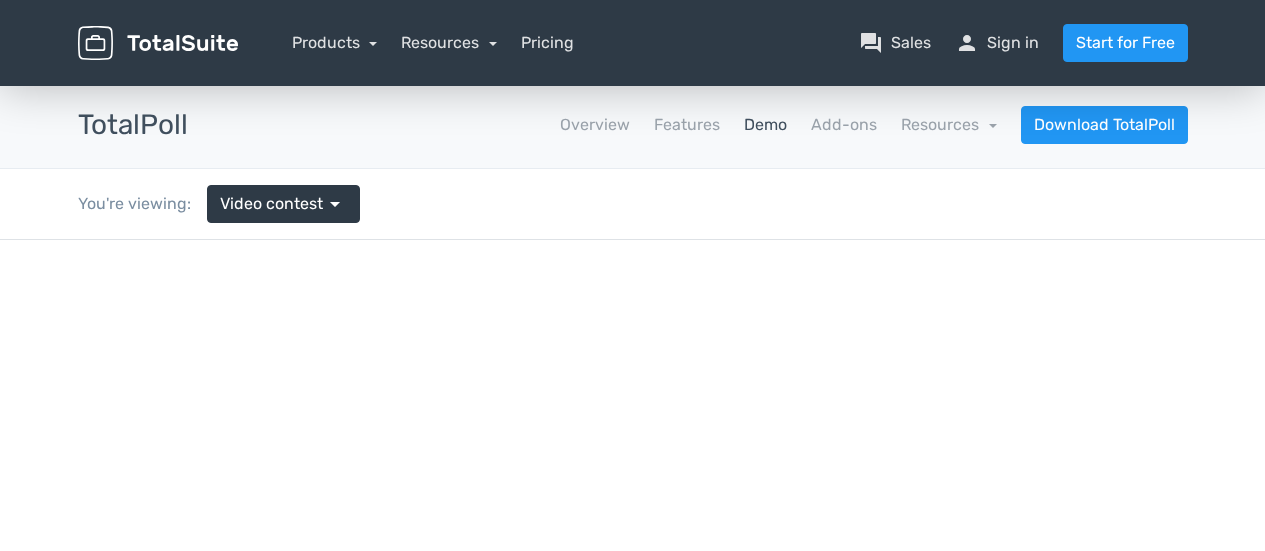 scroll, scrollTop: 0, scrollLeft: 0, axis: both 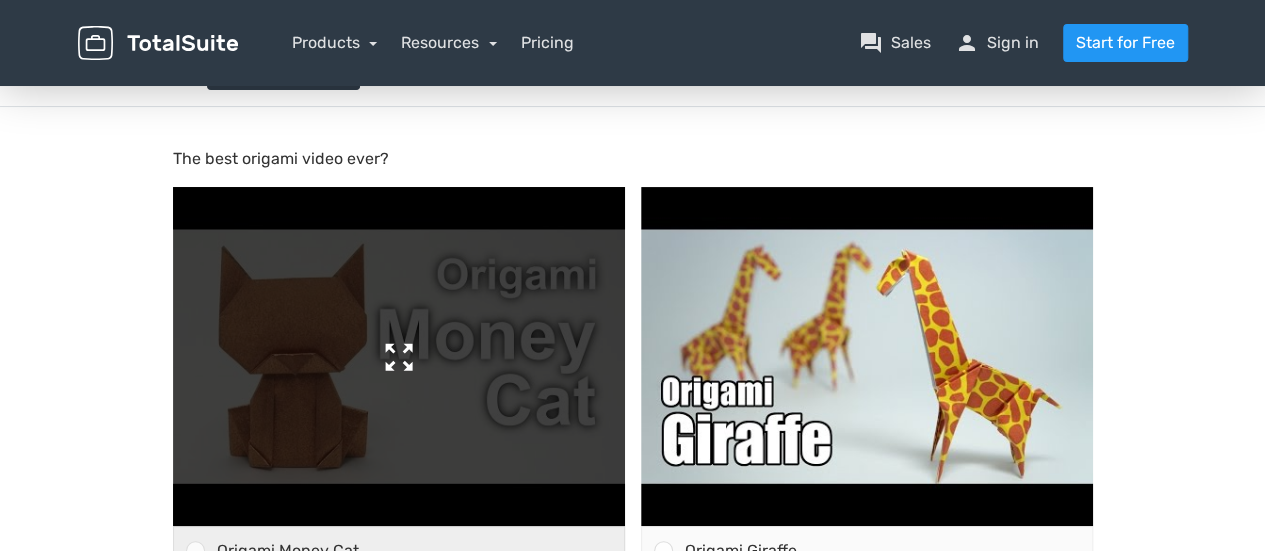 click at bounding box center (399, 356) 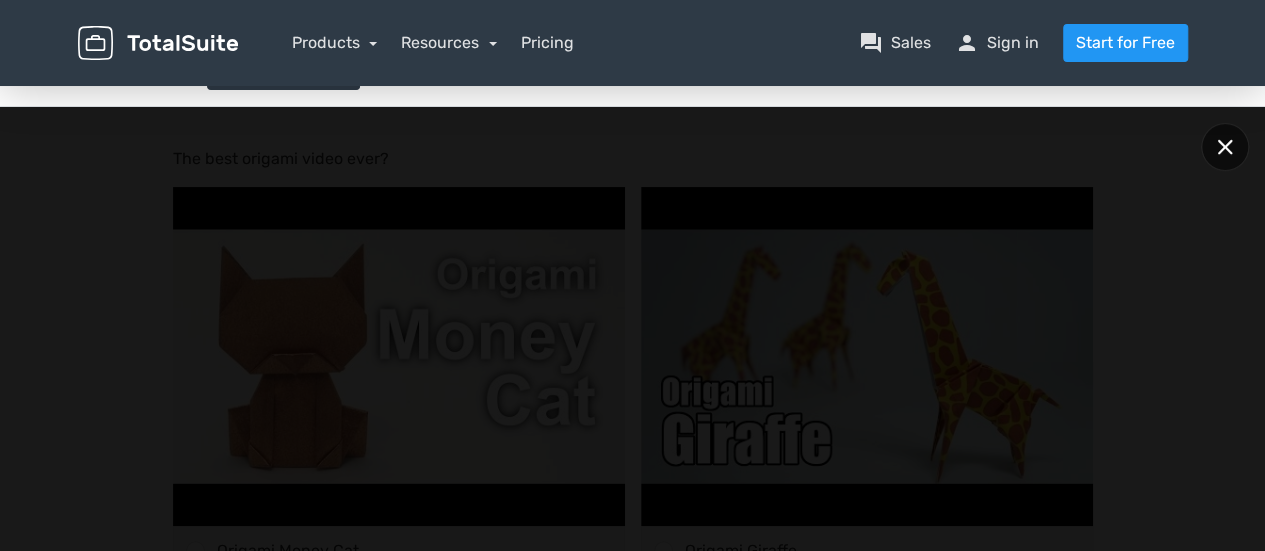 click at bounding box center (1225, 147) 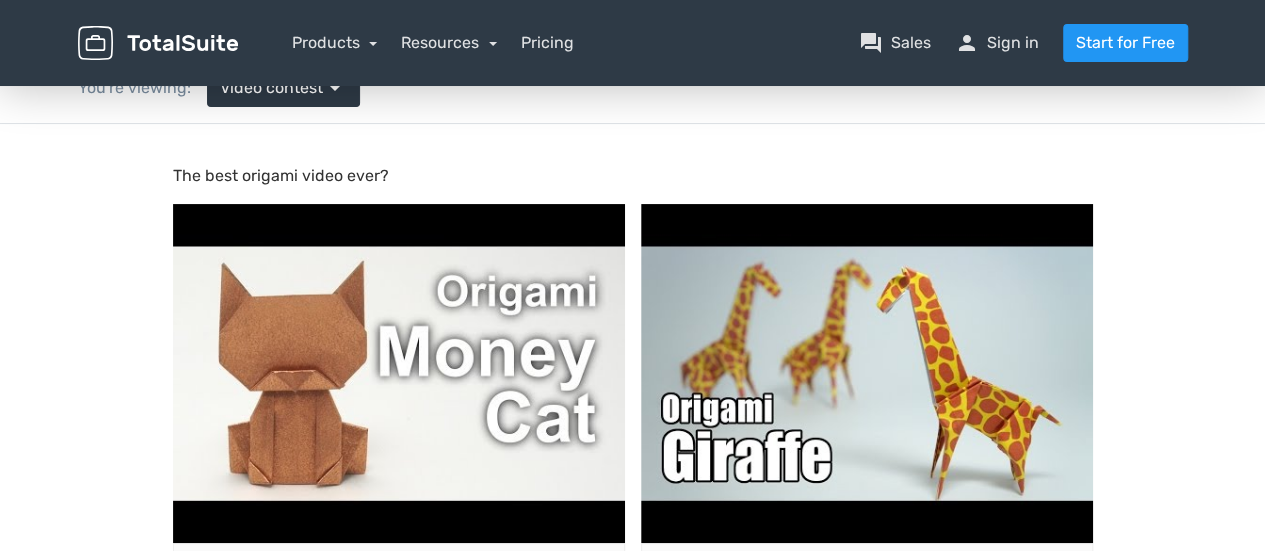 scroll, scrollTop: 0, scrollLeft: 0, axis: both 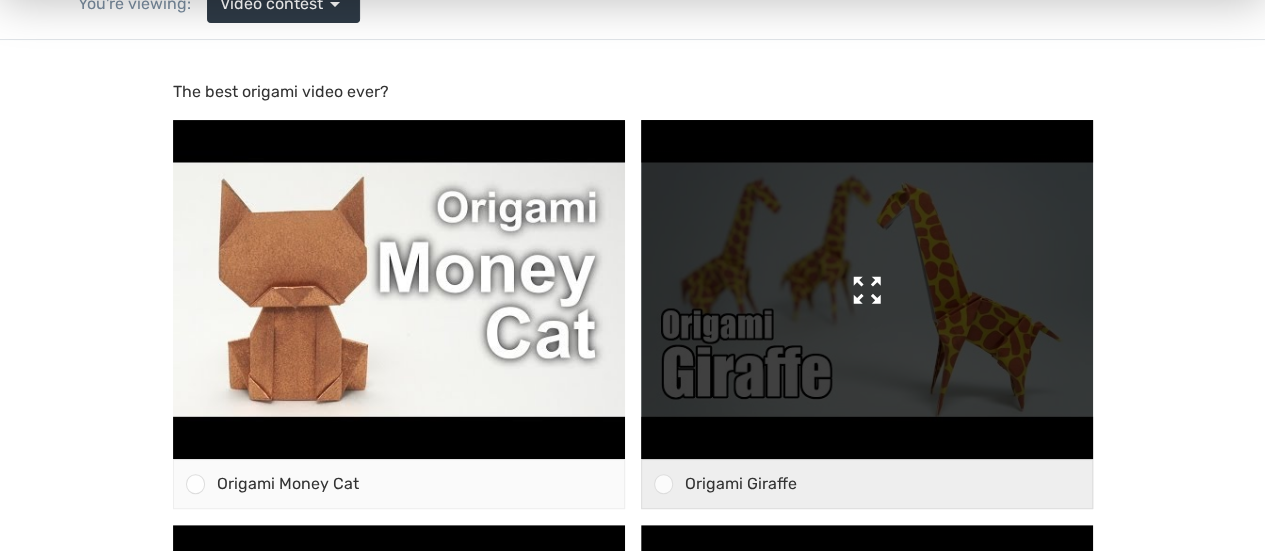 click at bounding box center [867, 289] 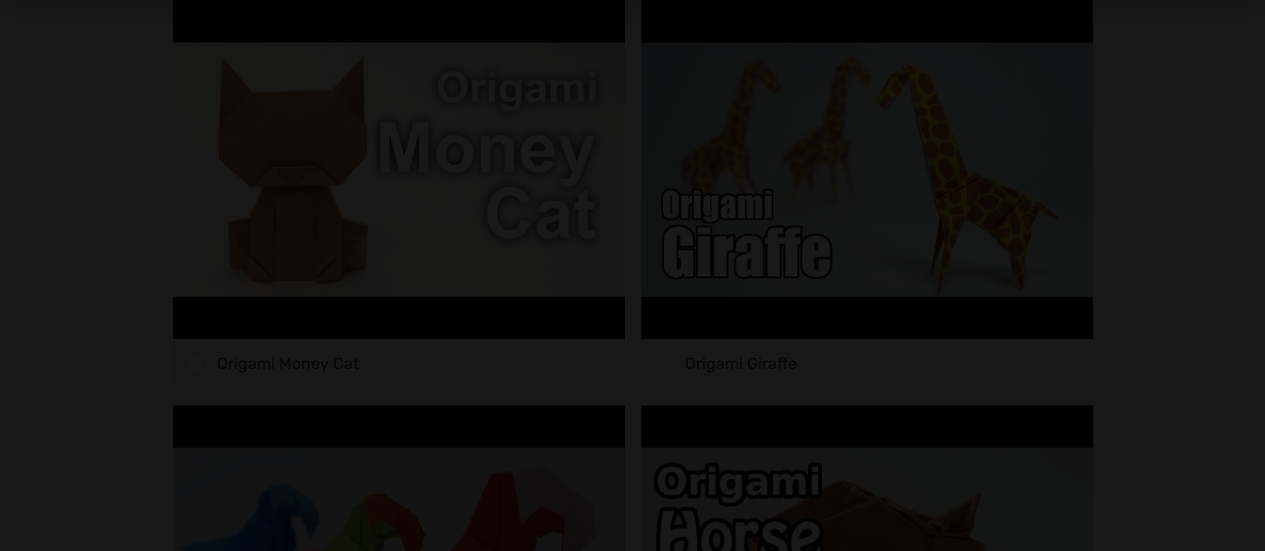 scroll, scrollTop: 133, scrollLeft: 0, axis: vertical 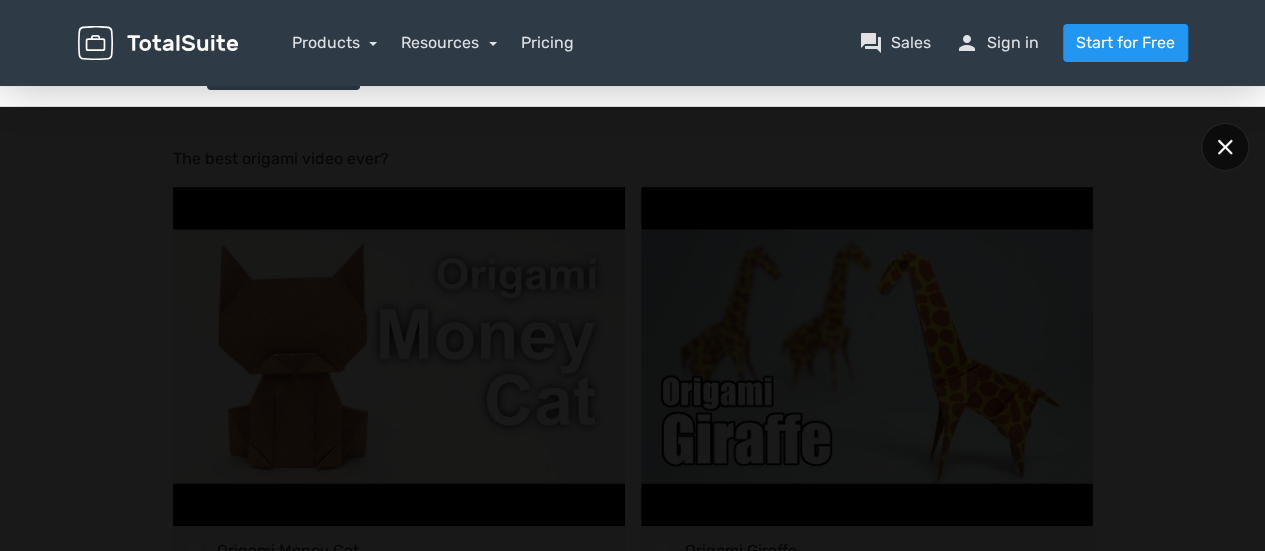 click 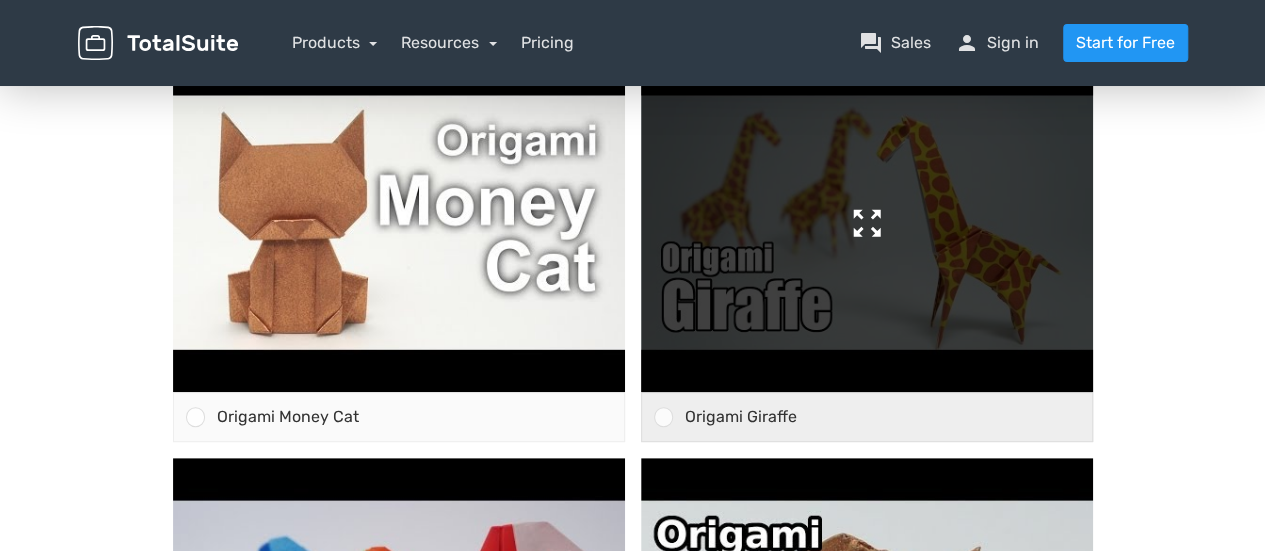 scroll, scrollTop: 533, scrollLeft: 0, axis: vertical 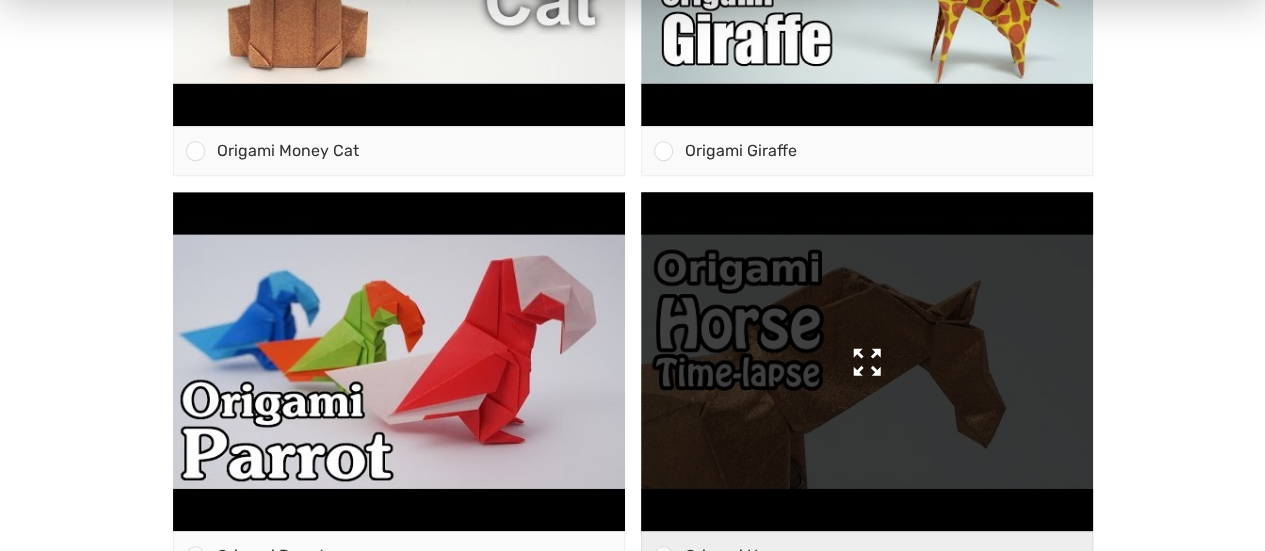 click at bounding box center [867, 361] 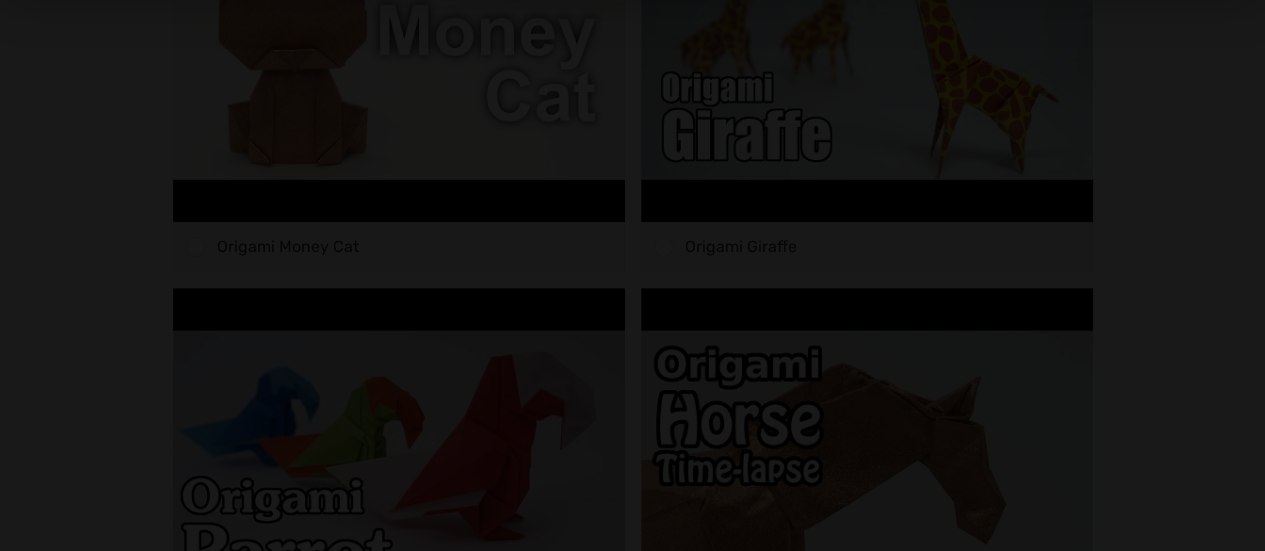 scroll, scrollTop: 400, scrollLeft: 0, axis: vertical 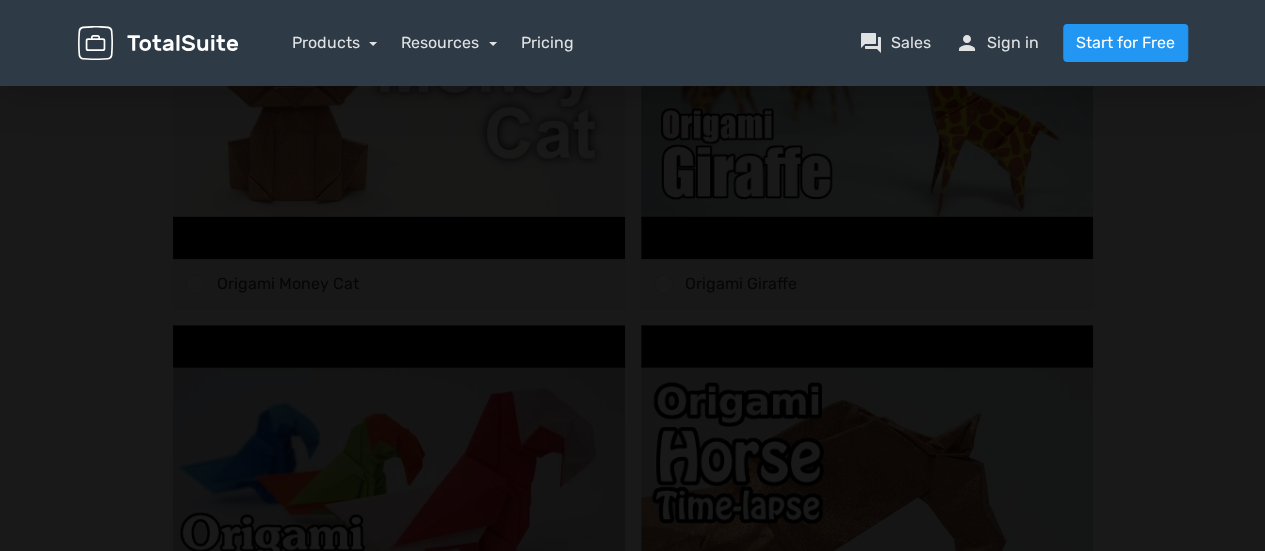 click at bounding box center (632, 567) 